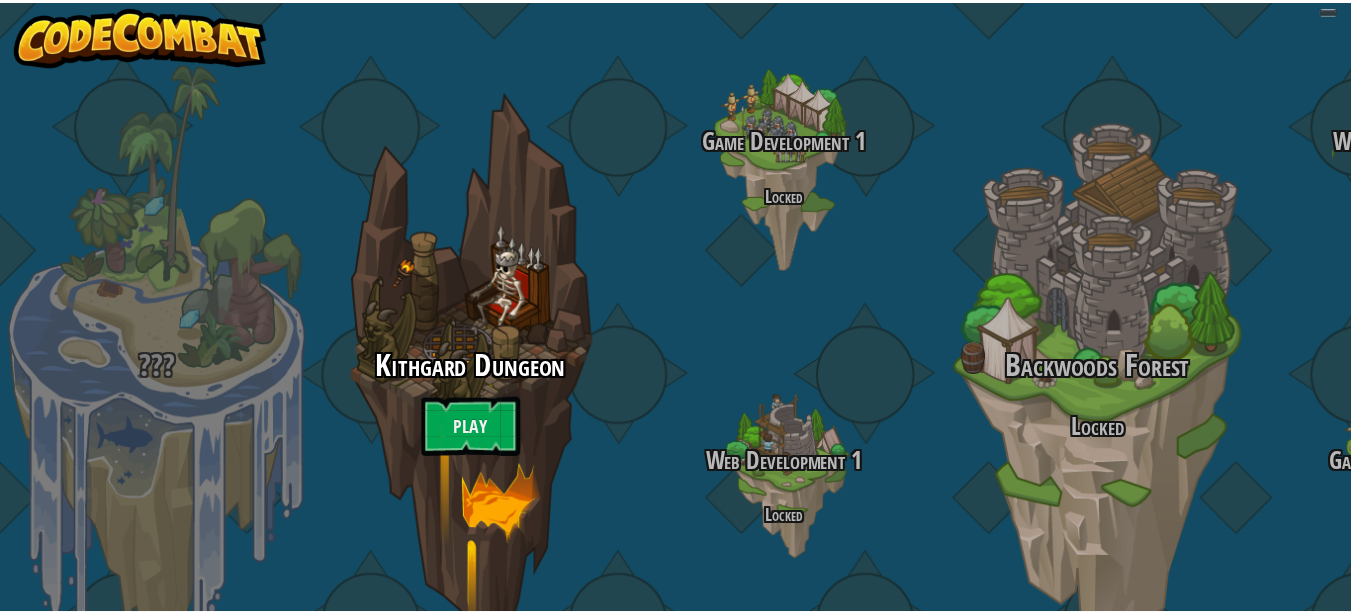 scroll, scrollTop: 0, scrollLeft: 0, axis: both 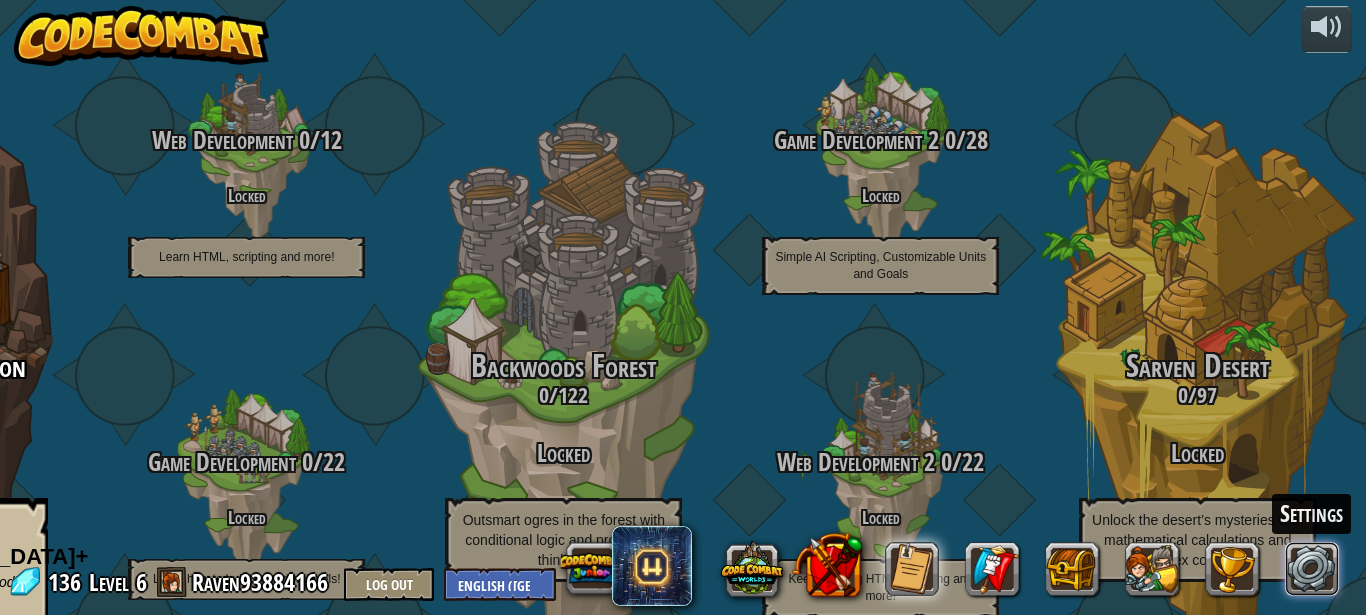click at bounding box center (1313, 569) 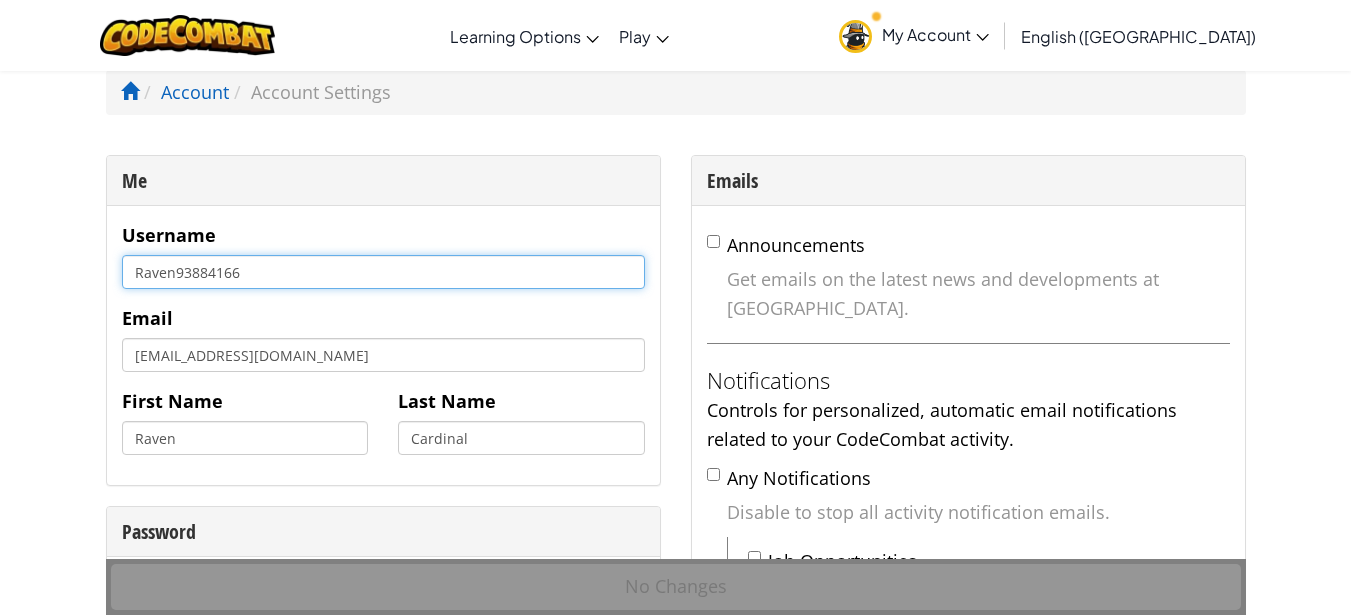 click on "Raven93884166" at bounding box center (383, 272) 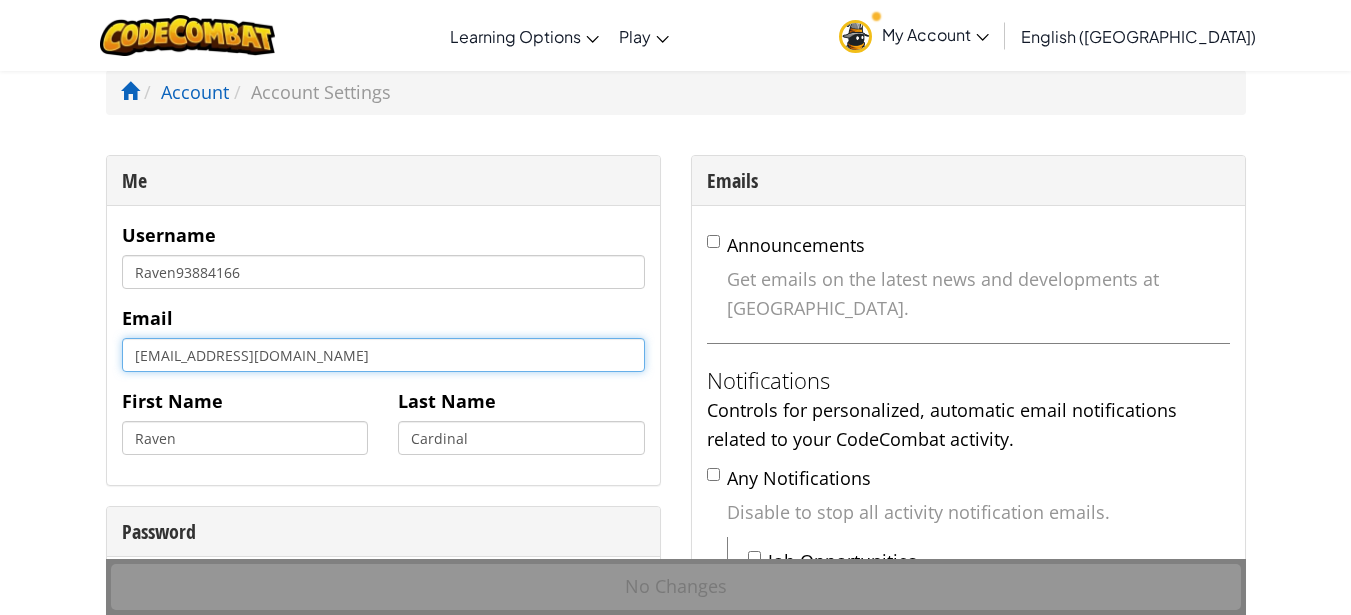 click on "kk3049334@gmail.com" at bounding box center [383, 355] 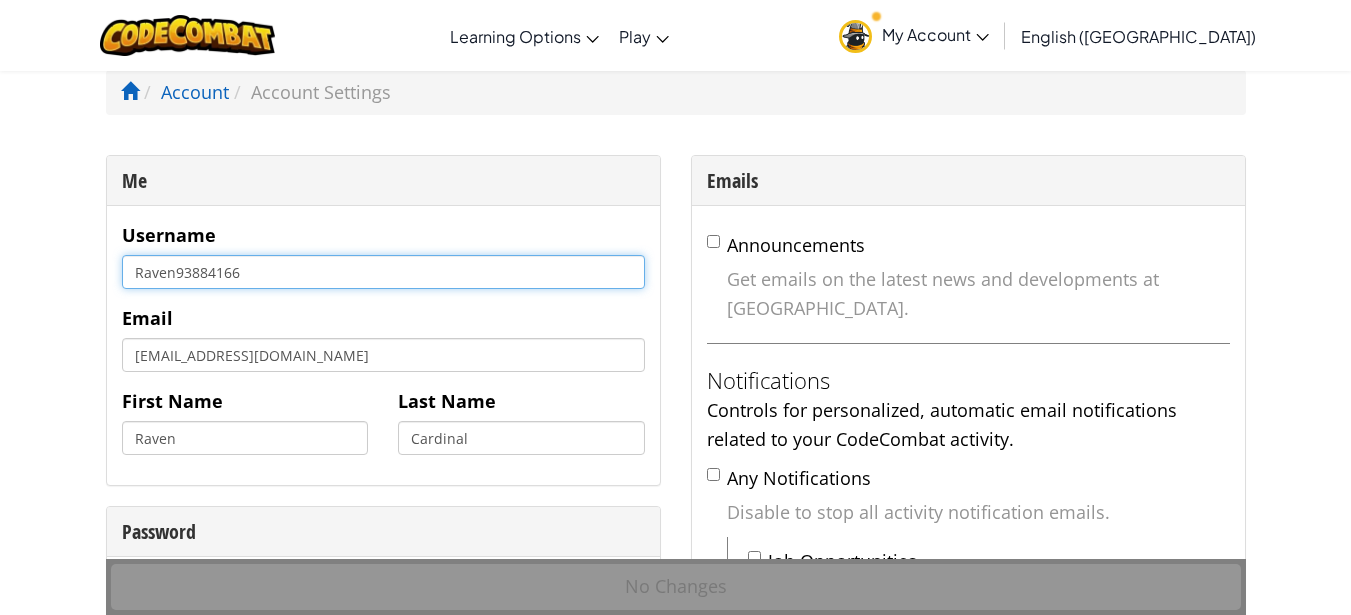 click on "Raven93884166" at bounding box center (383, 272) 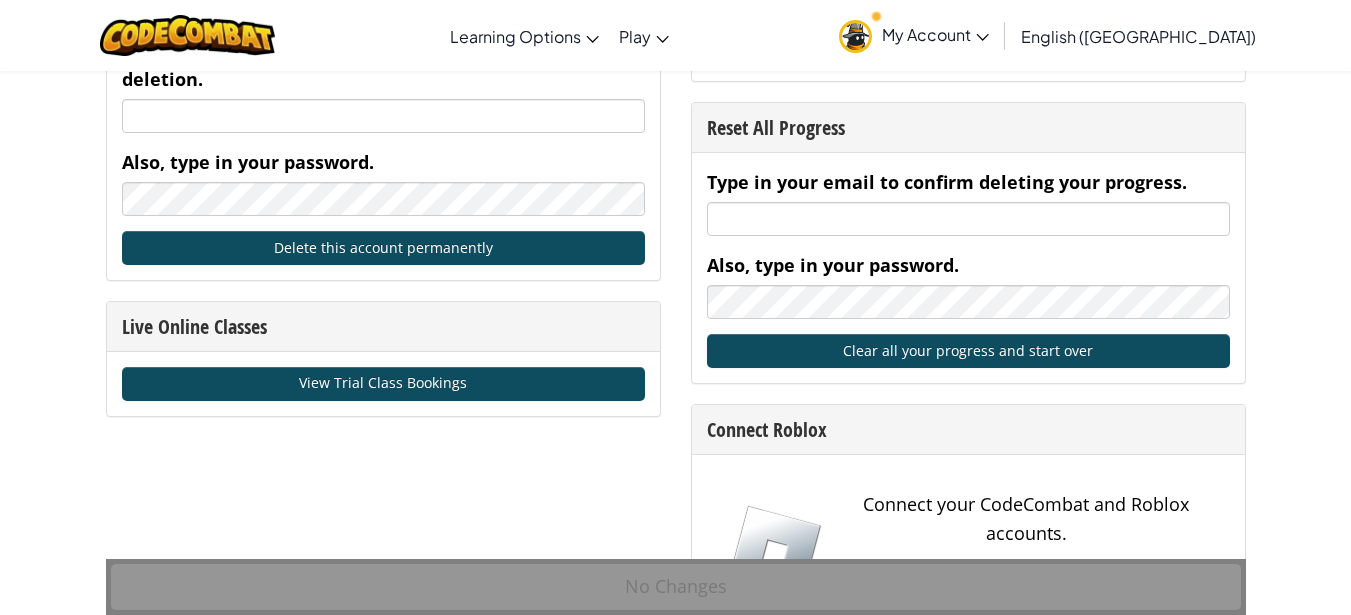 scroll, scrollTop: 900, scrollLeft: 0, axis: vertical 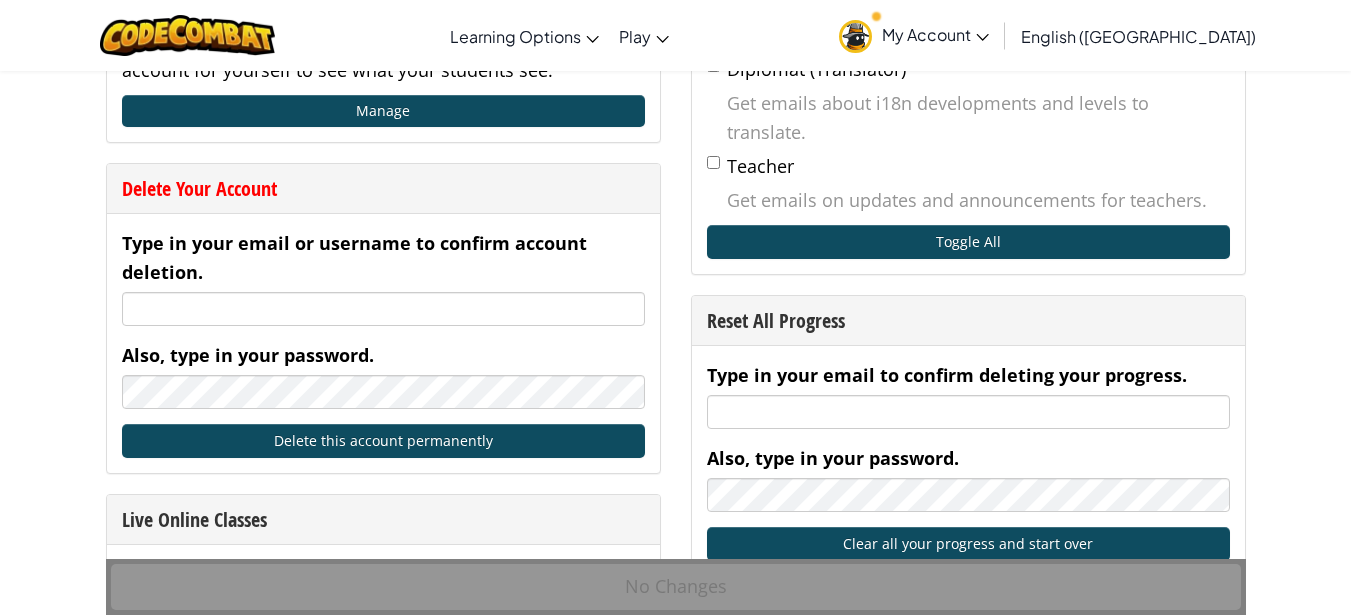 type on "Ravennnnnn" 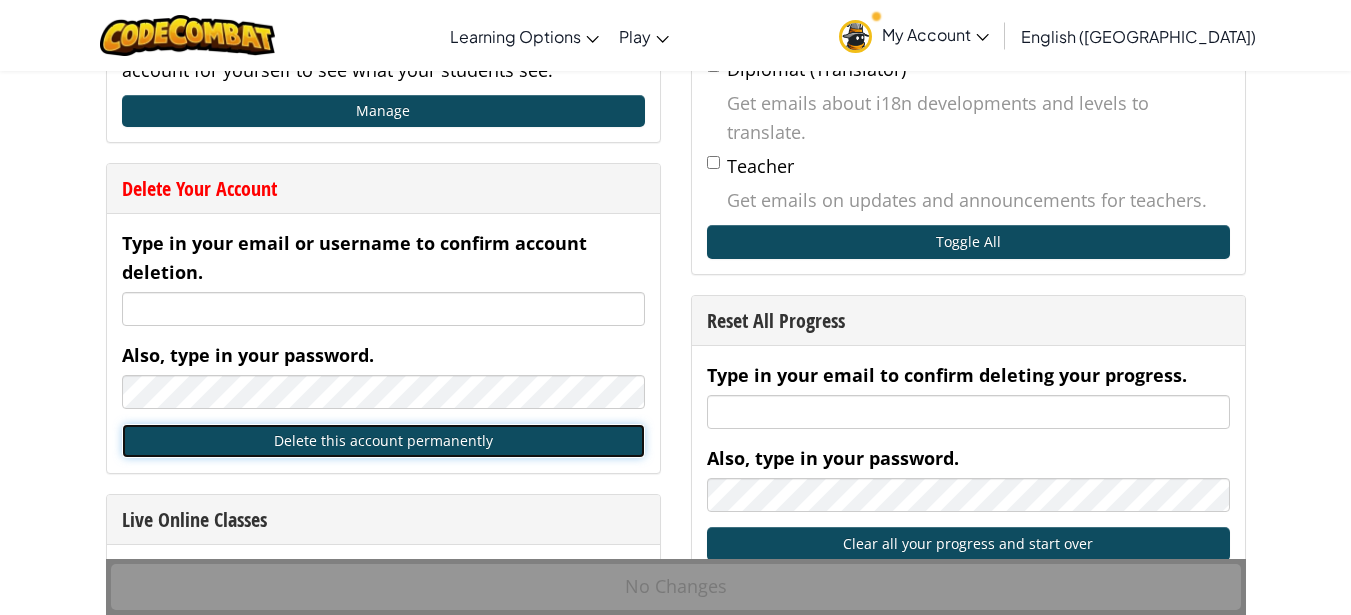 click on "Delete this account permanently" at bounding box center [383, 441] 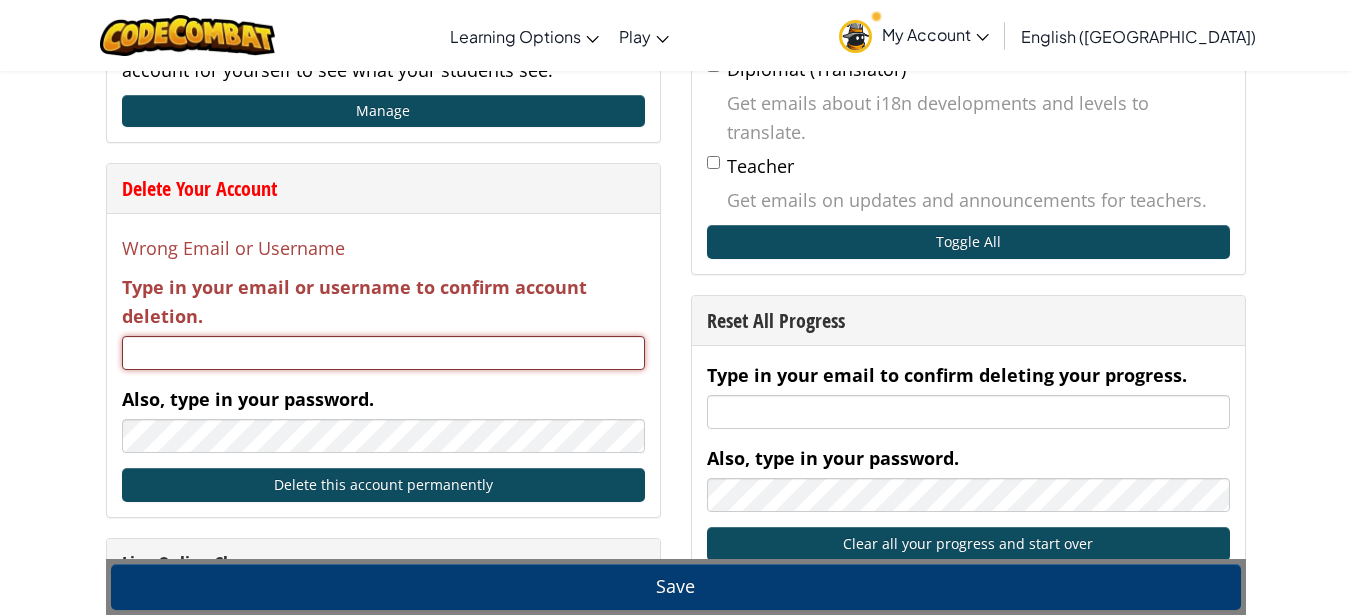 click on "Type in your email or username to confirm account deletion." at bounding box center [383, 353] 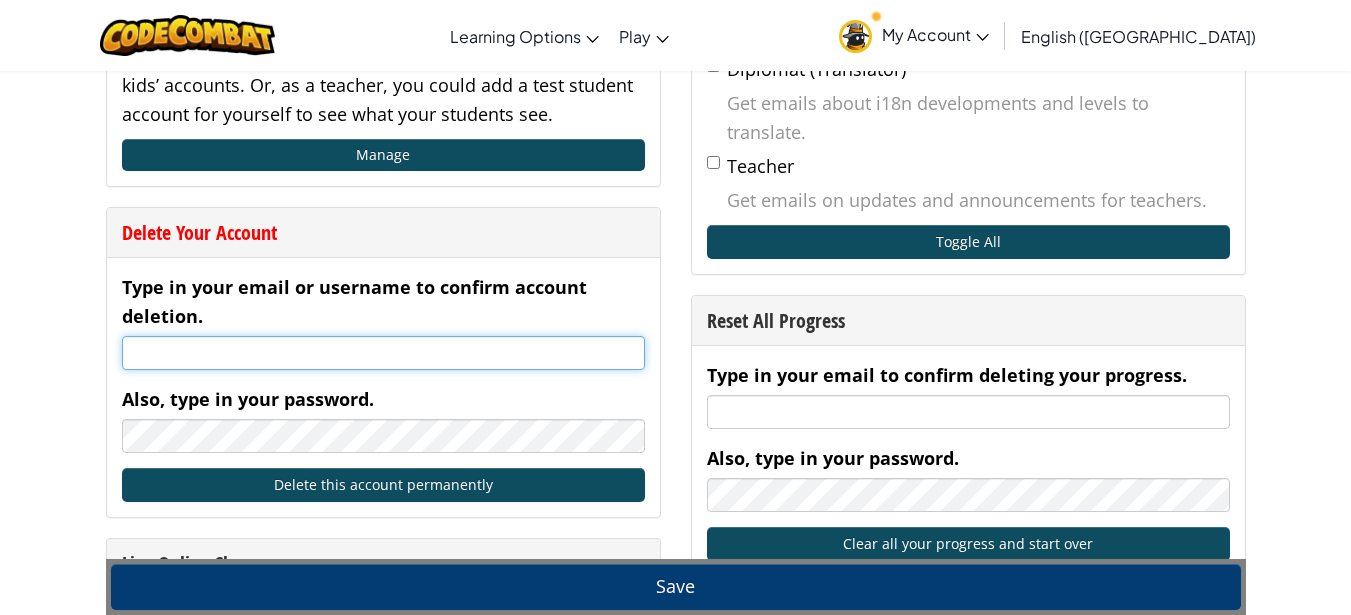 scroll, scrollTop: 944, scrollLeft: 0, axis: vertical 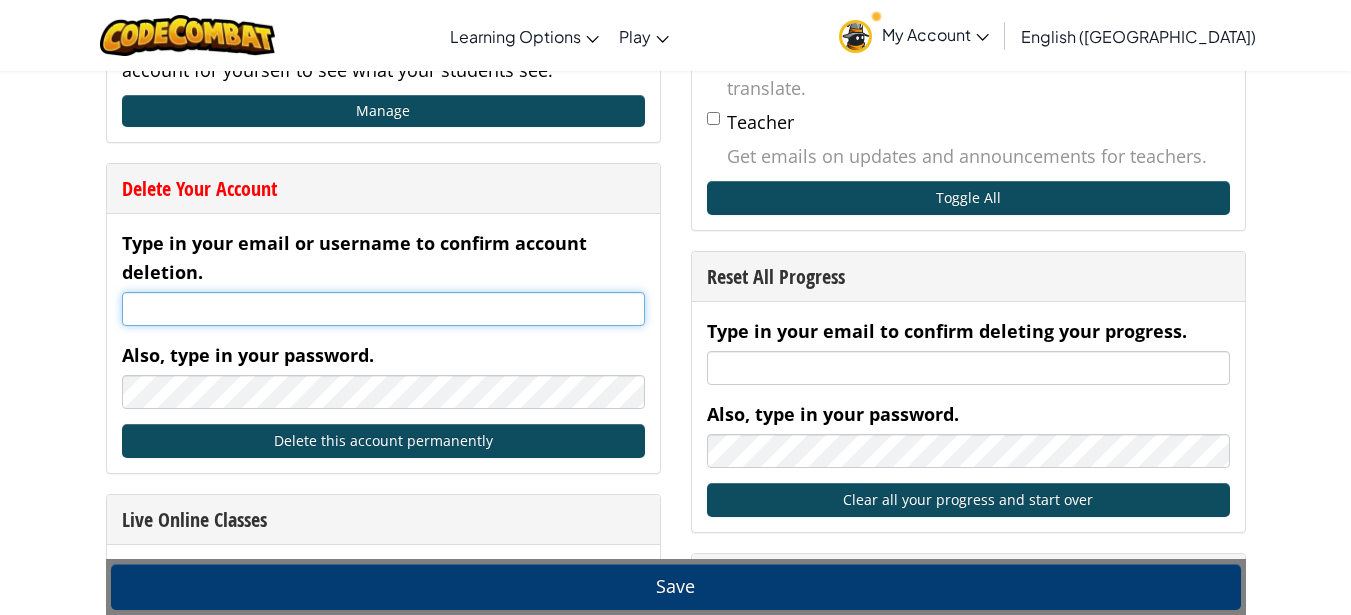 click on "Type in your email or username to confirm account deletion." at bounding box center [383, 309] 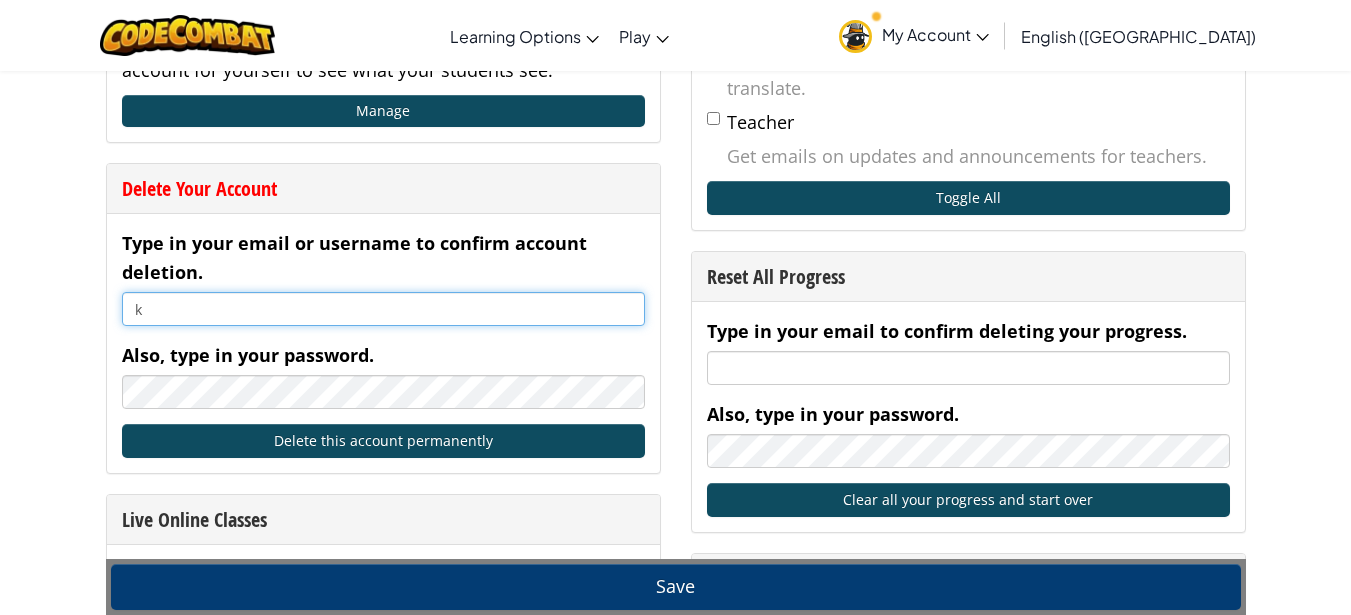 type on "kk3049334@gmail.com" 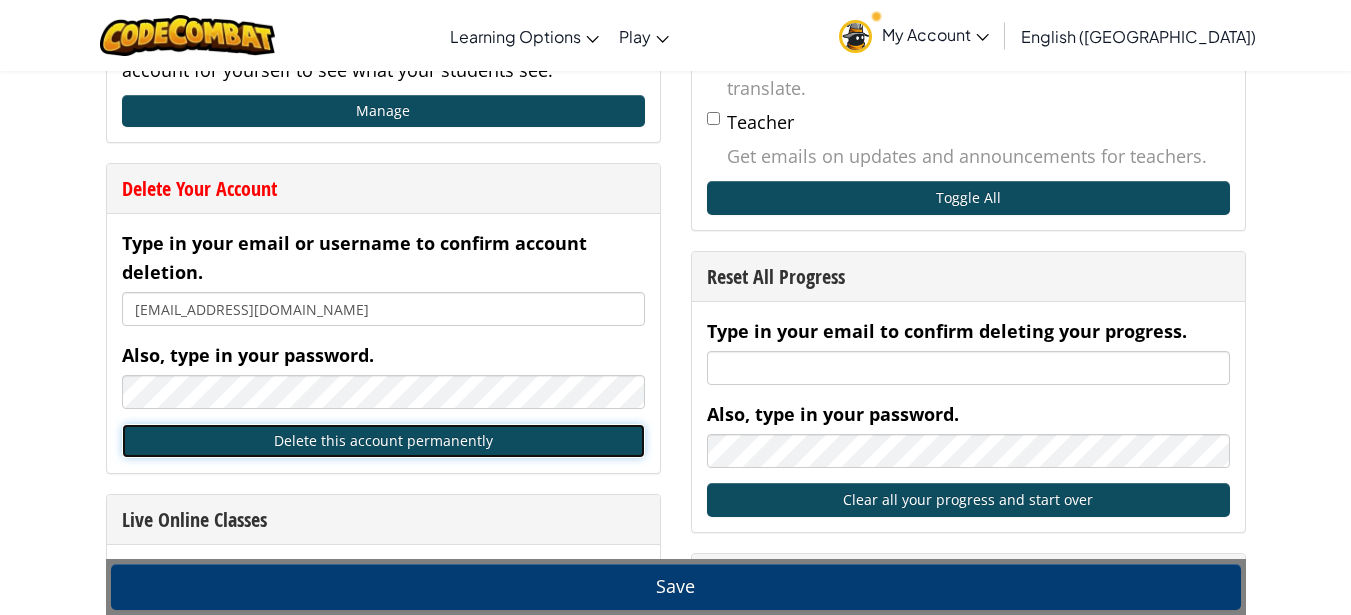 click on "Delete this account permanently" at bounding box center [383, 441] 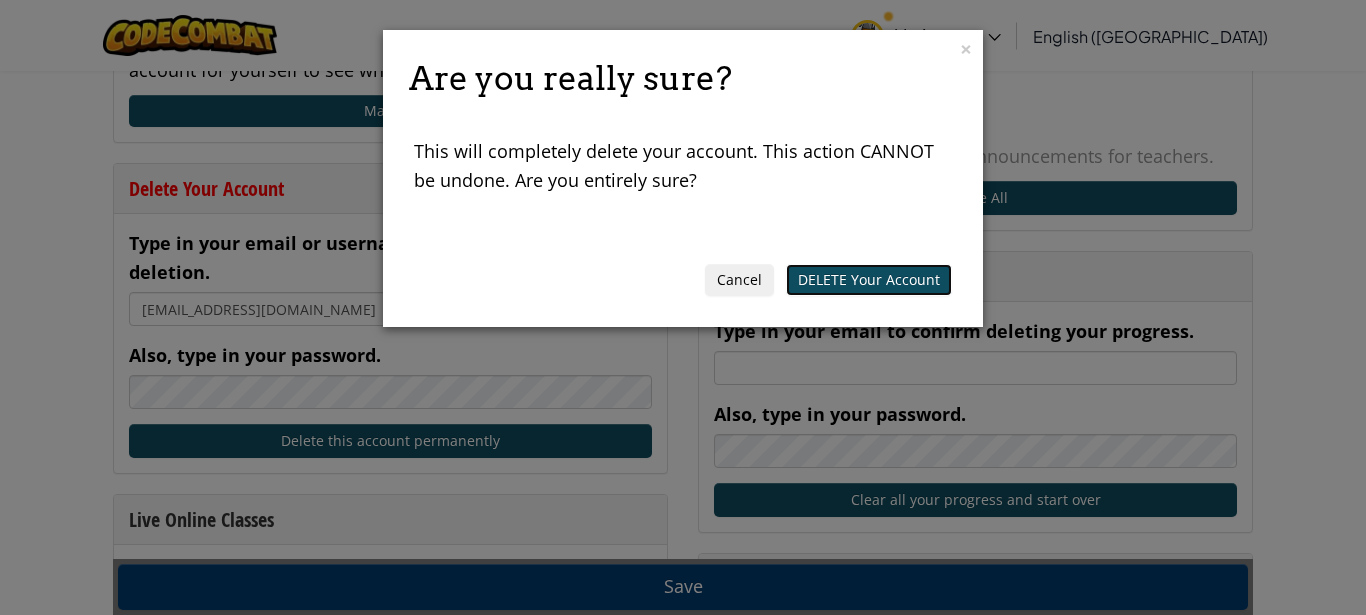 click on "DELETE Your Account" at bounding box center (869, 280) 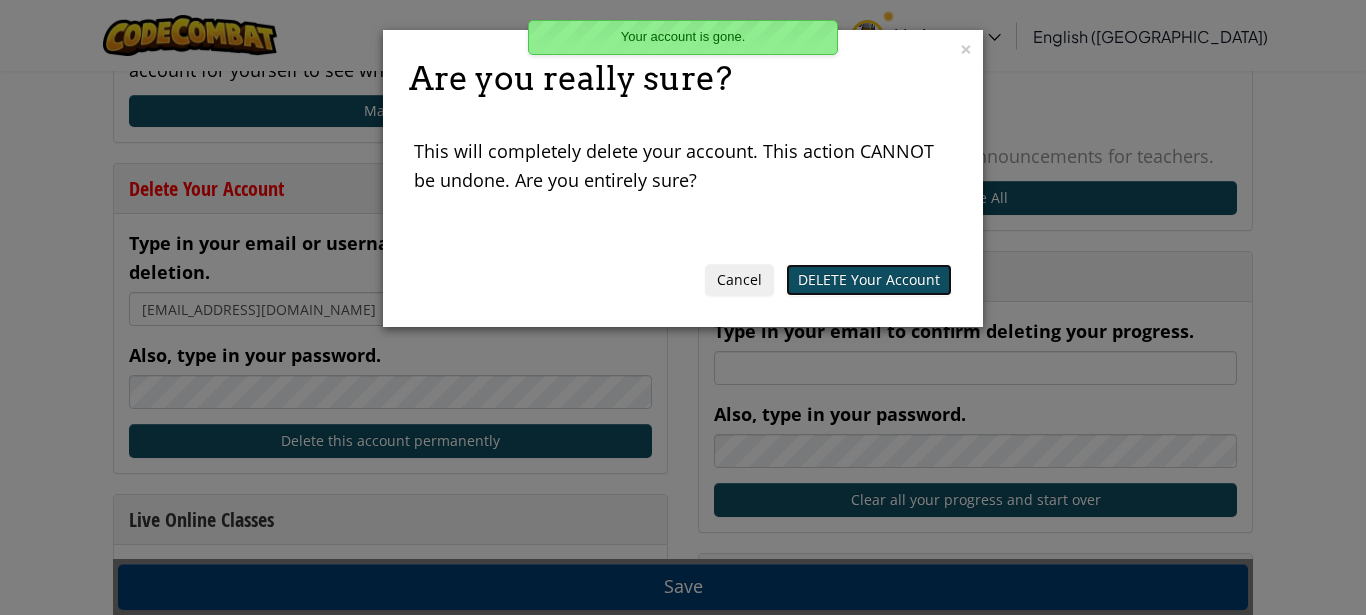click on "DELETE Your Account" at bounding box center [869, 280] 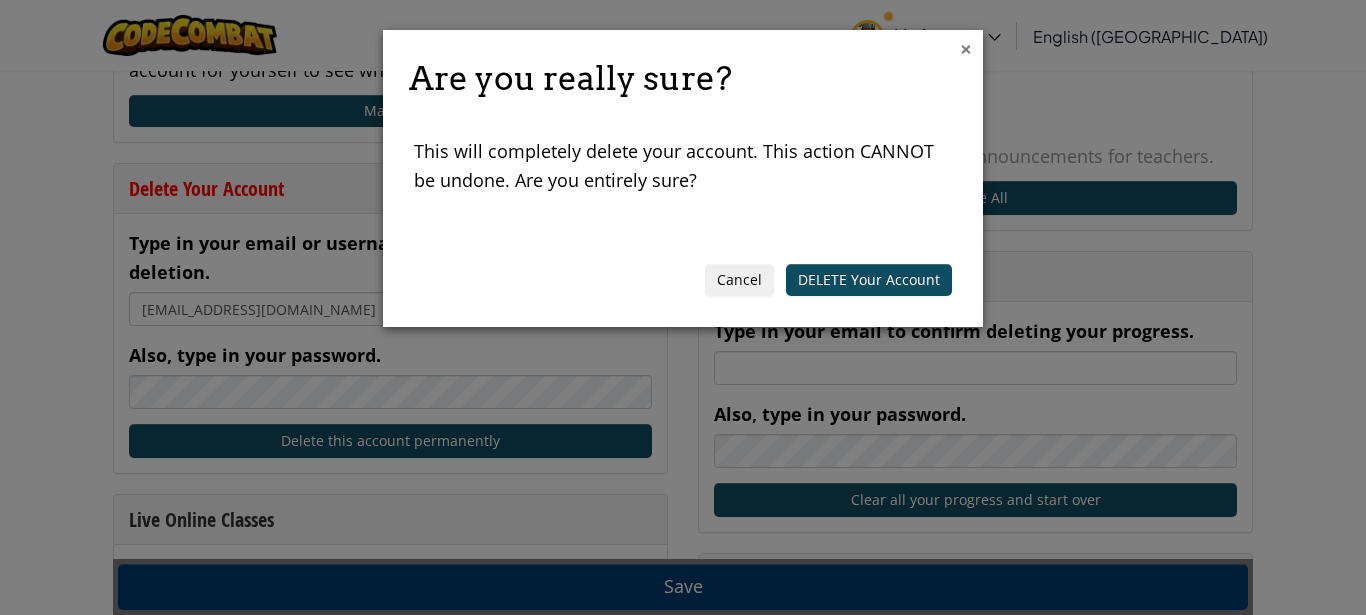 click on "×" at bounding box center [966, 49] 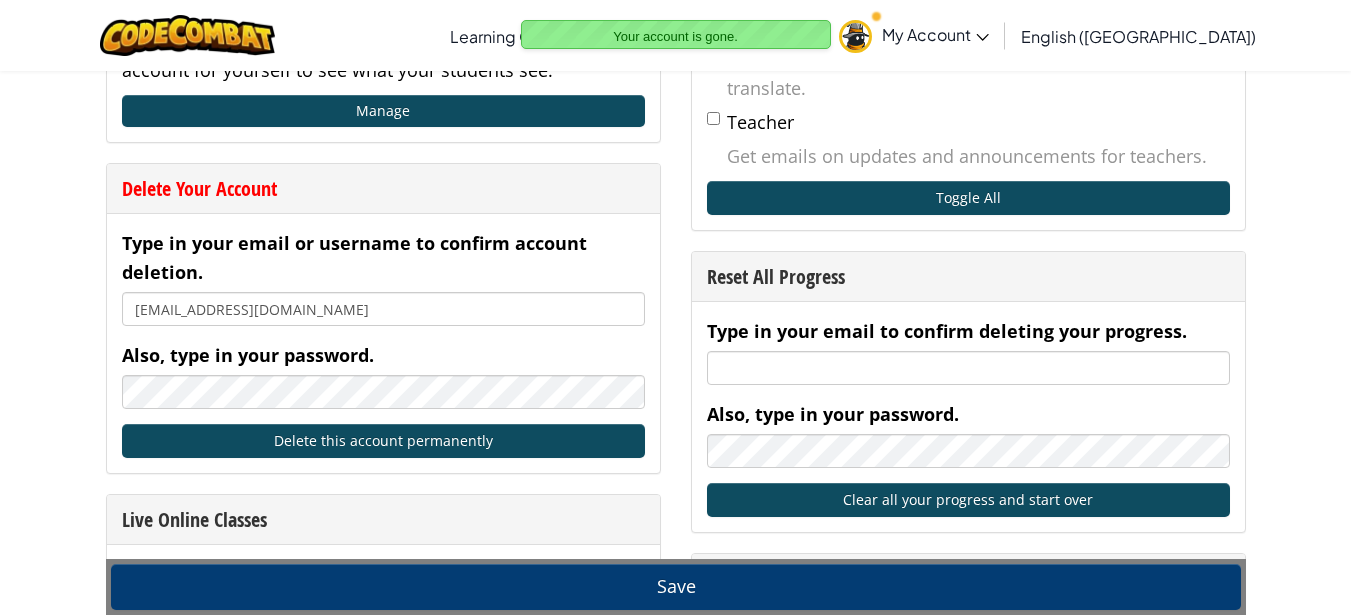 click on "My Account" at bounding box center [935, 34] 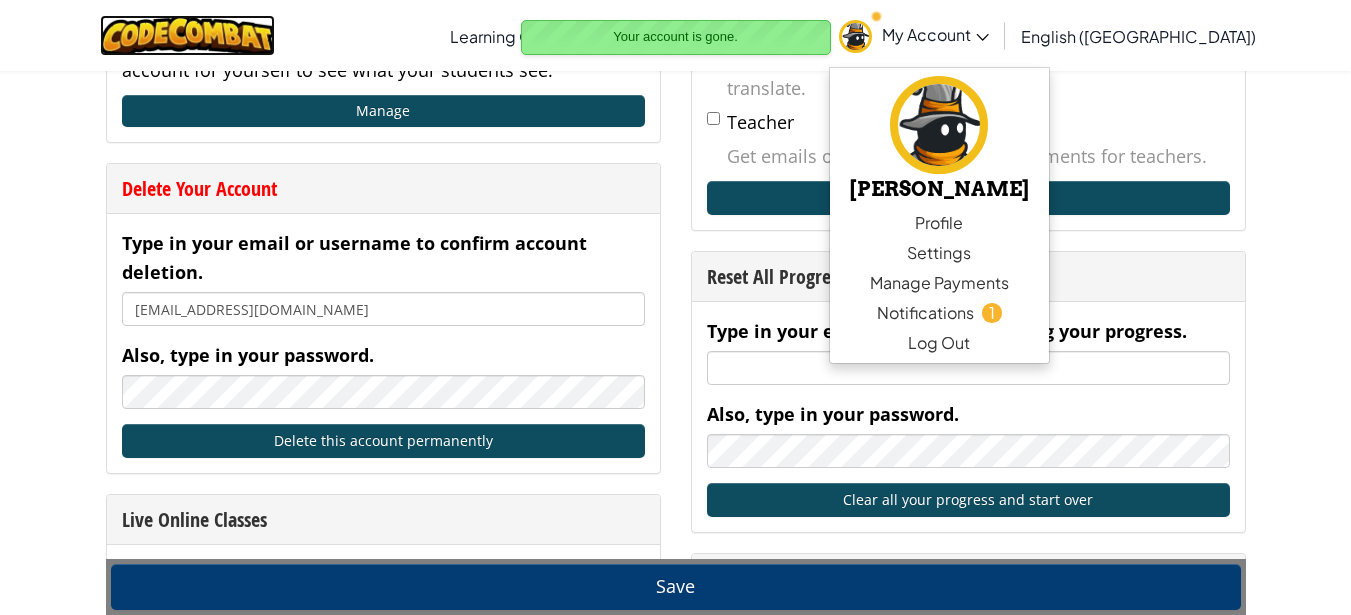 click at bounding box center [187, 35] 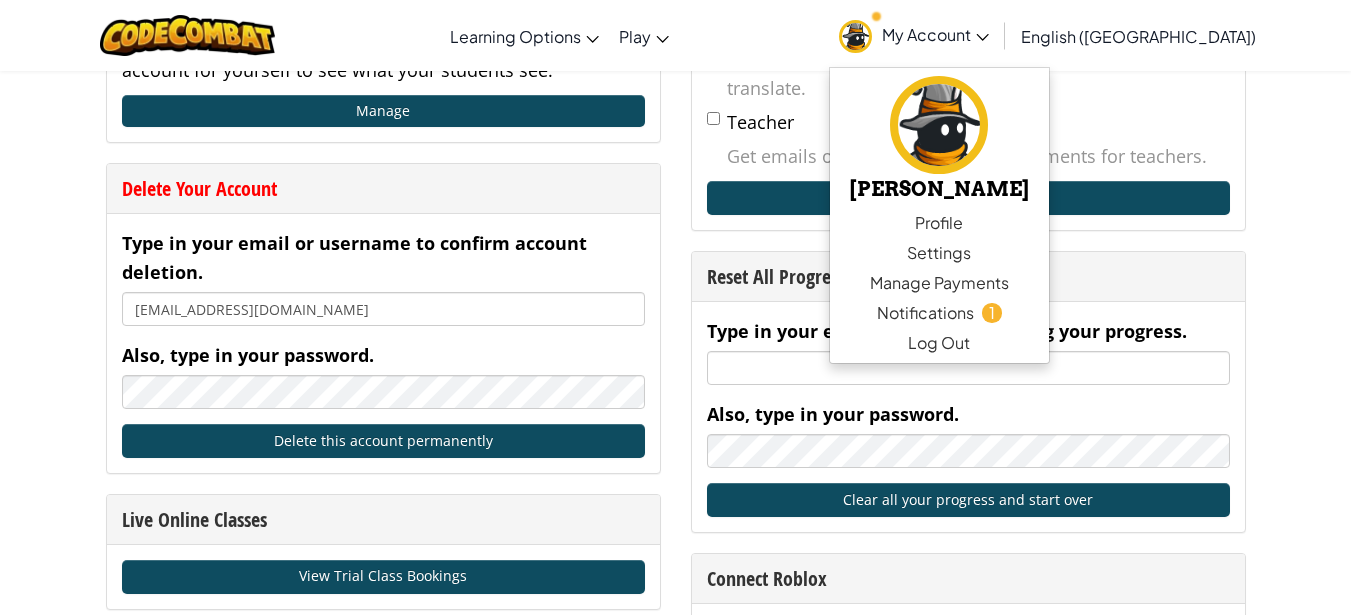 click on "Toggle navigation Learning Options Live Online Classes Premium Self-Paced Play CodeCombat Home CodeCombat Junior AI League Esports CodeCombat Worlds on Roblox AI HackStack AI Junior (Beta) My Account Raven Cardinal Profile Settings Manage Payments Notifications 1 Log Out English (US) English (US) English (UK) 简体中文 繁體中文 русский español (ES) español (América Latina) français Português (Portugal) Português (Brasil) العربية azərbaycan dili български език Català čeština dansk Deutsch (Deutschland) Deutsch (Österreich) Deutsch (Schweiz) Eesti Ελληνικά Esperanto Filipino فارسی Galego 한국어 ʻŌlelo Hawaiʻi עברית hrvatski jezik magyar Bahasa Indonesia Italiano қазақ тілі lietuvių kalba latviešu te reo Māori Македонски मानक हिन्दी Монгол хэл Bahasa Melayu မြန်မာစကား Nederlands (België) Nederlands (Nederland) 日本語 Norsk Bokmål Norsk Nynorsk O'zbekcha Polski suomi" at bounding box center [675, 35] 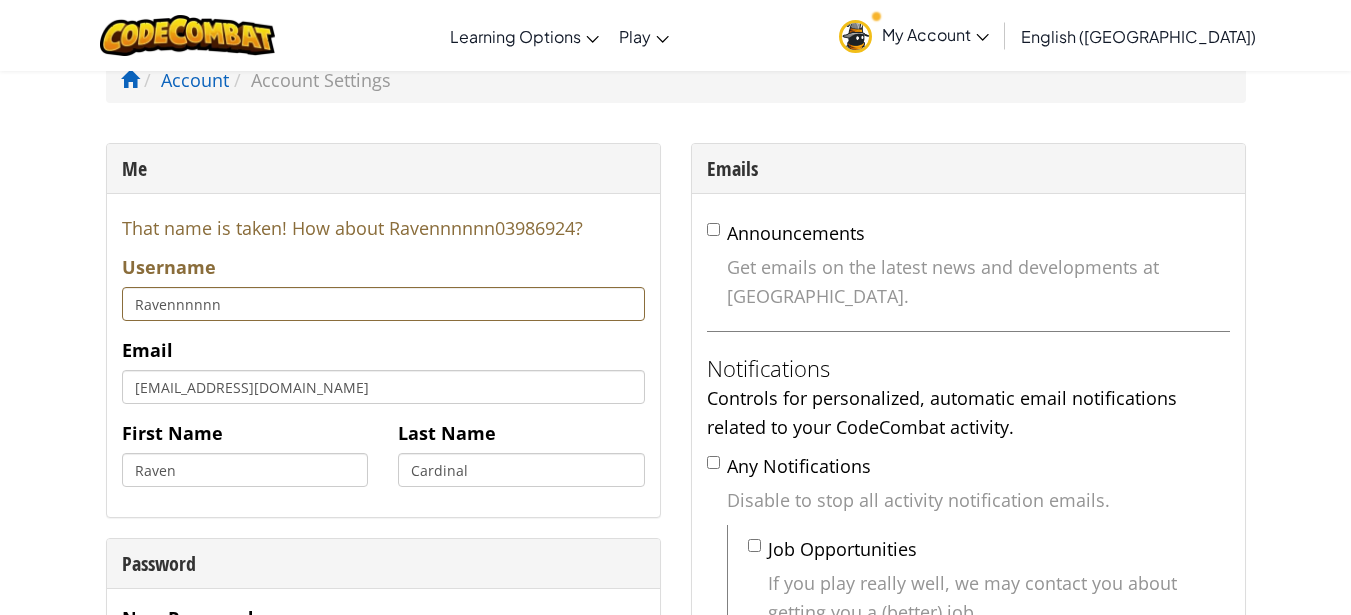 scroll, scrollTop: 0, scrollLeft: 0, axis: both 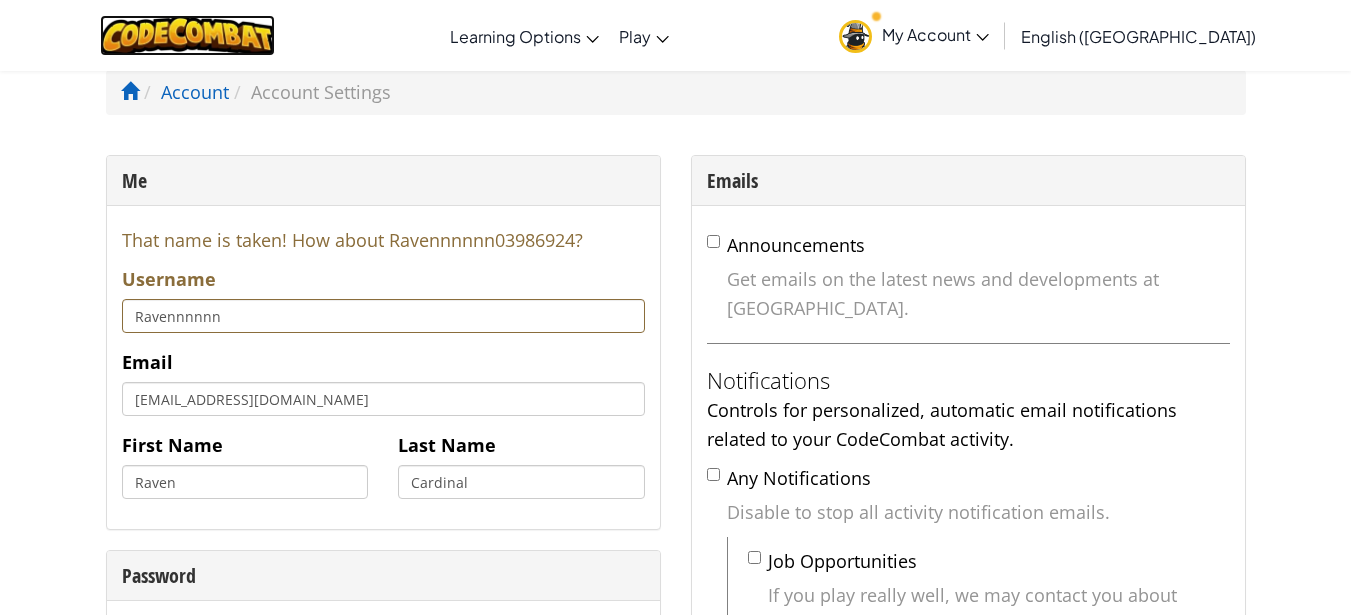 click at bounding box center (187, 35) 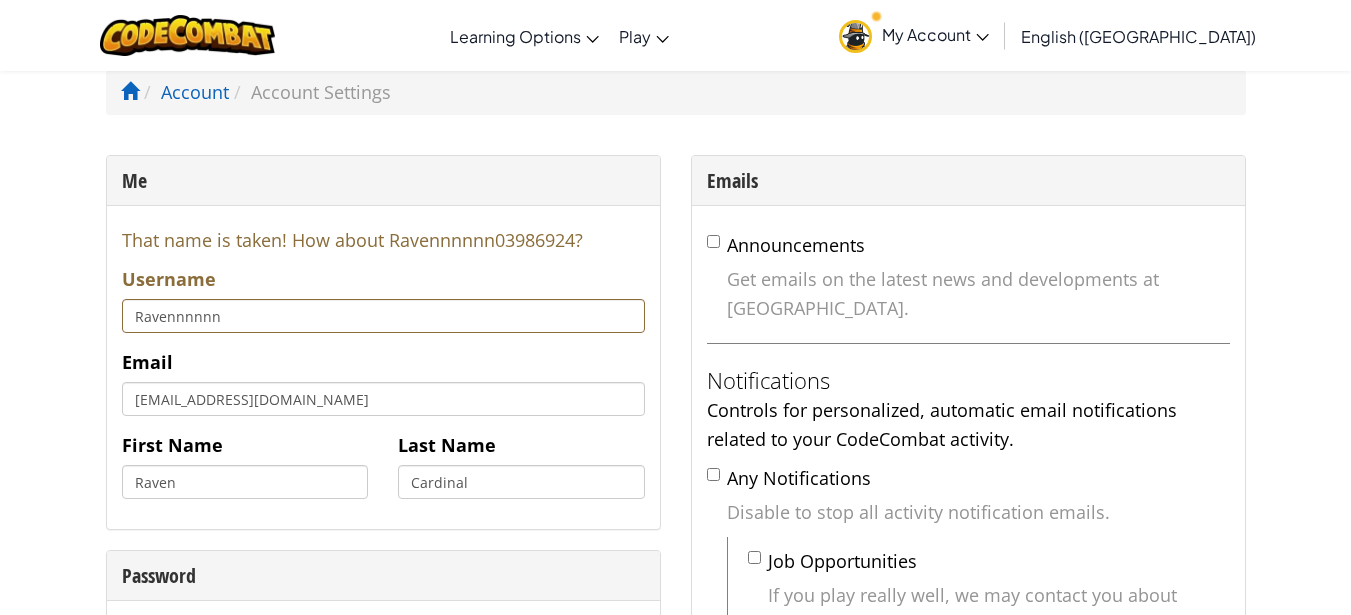 click on "My Account" at bounding box center (935, 34) 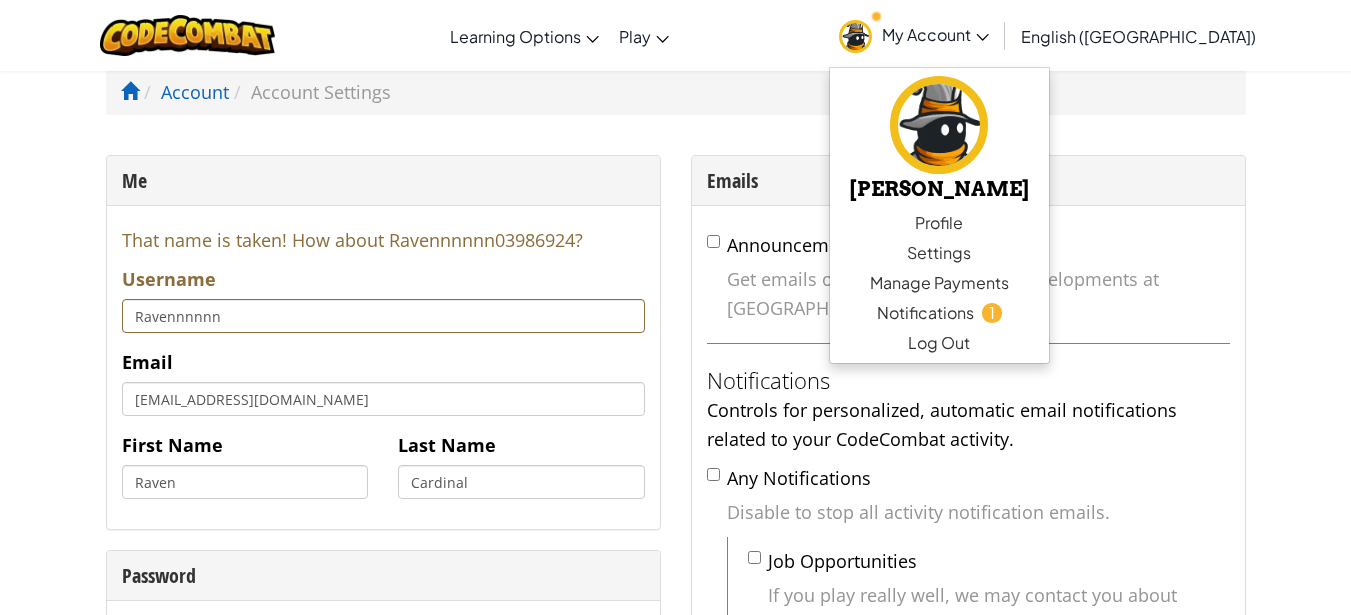 click on "My Account" at bounding box center [935, 34] 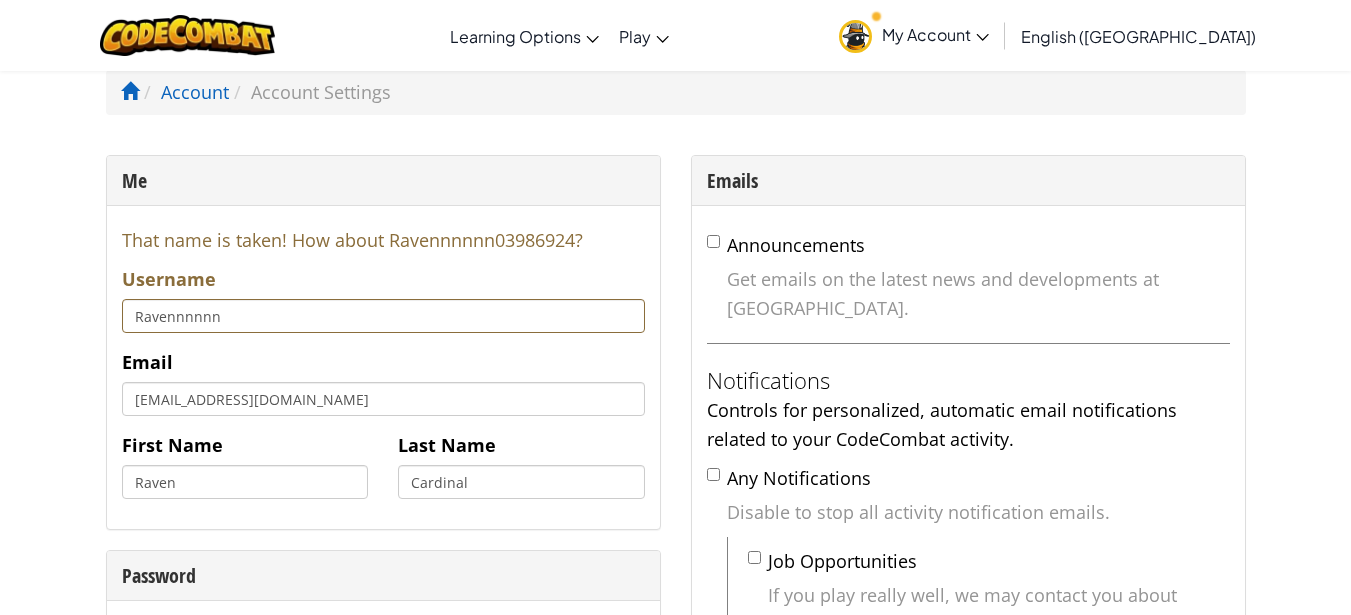 click on "My Account" at bounding box center [935, 34] 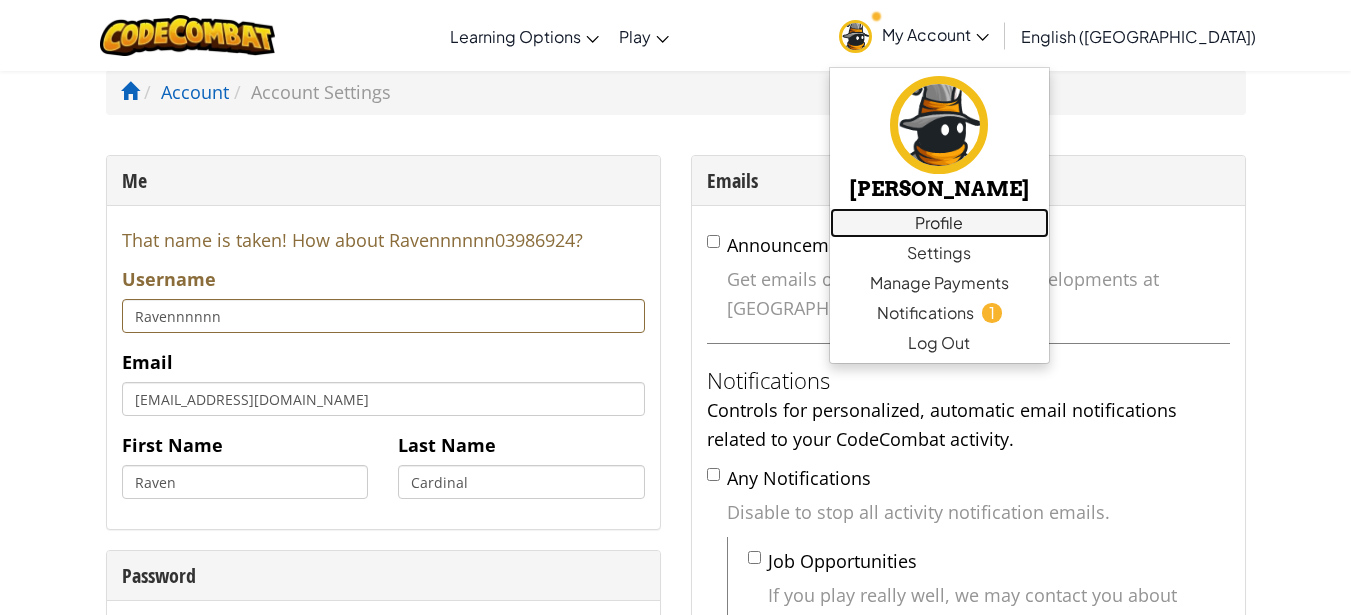 click on "Profile" at bounding box center (939, 223) 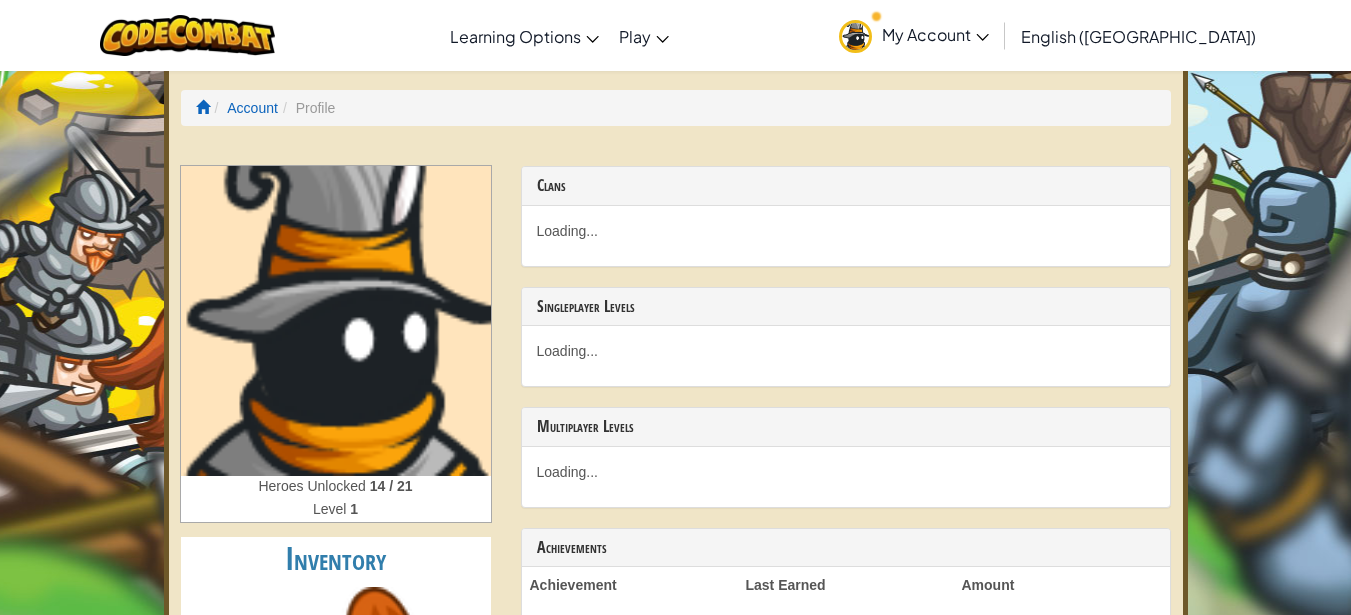 click on "My Account" at bounding box center [935, 34] 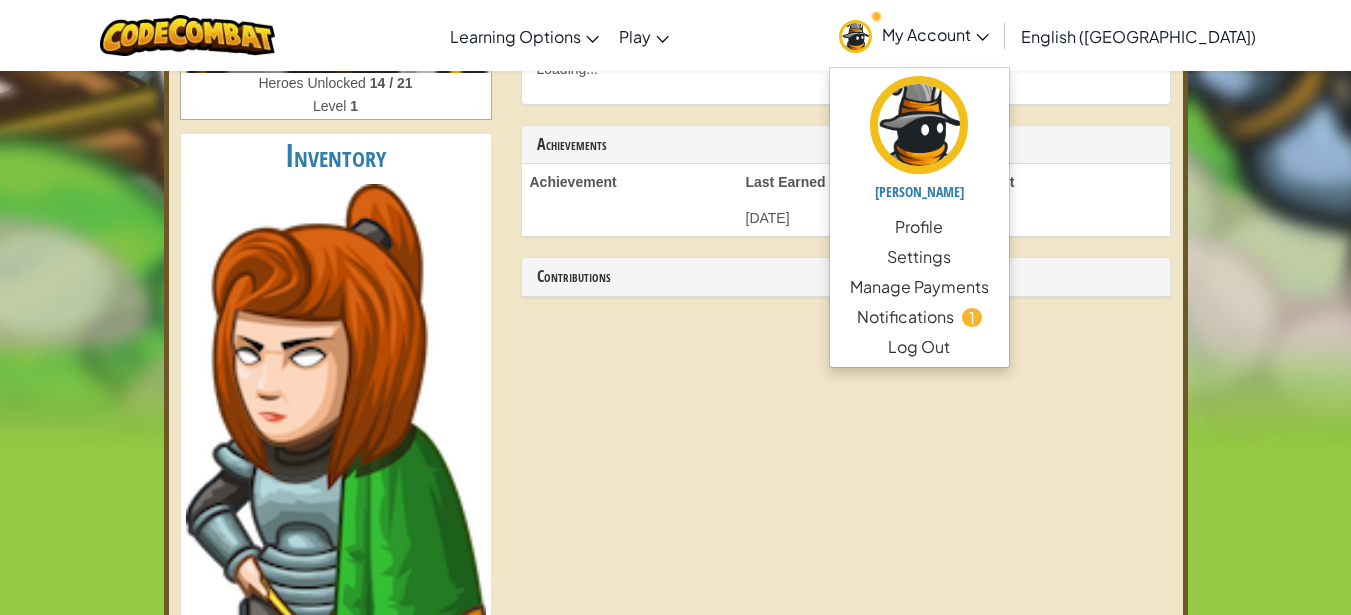 scroll, scrollTop: 500, scrollLeft: 0, axis: vertical 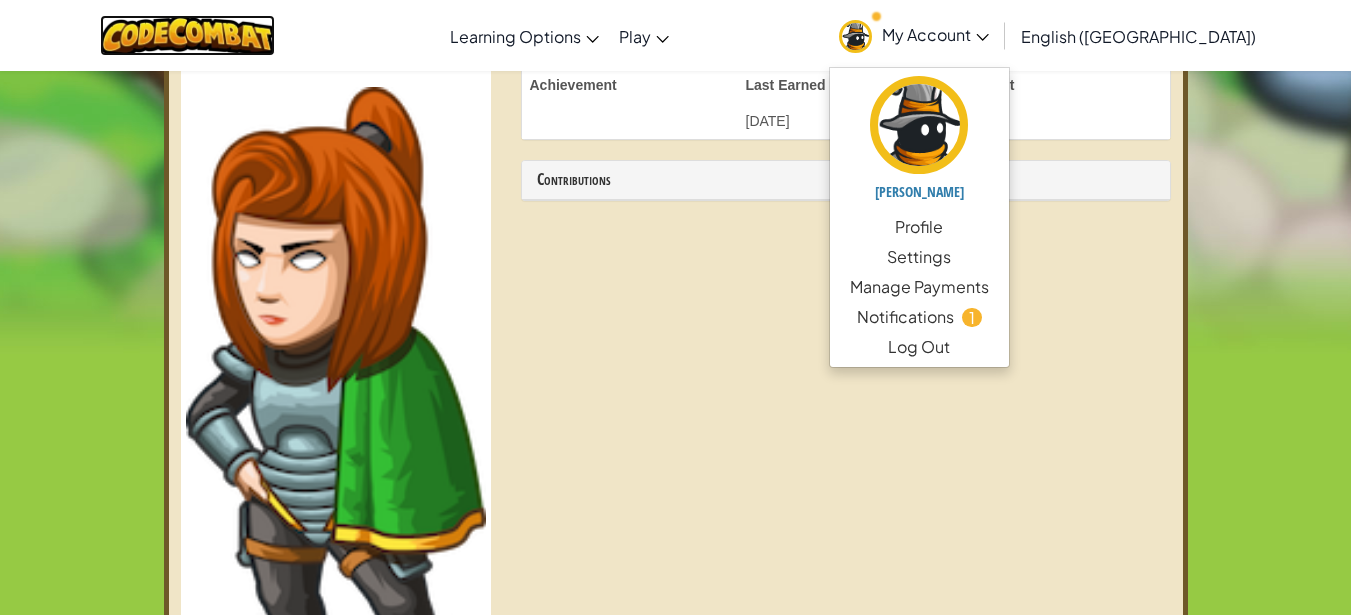 click at bounding box center (187, 35) 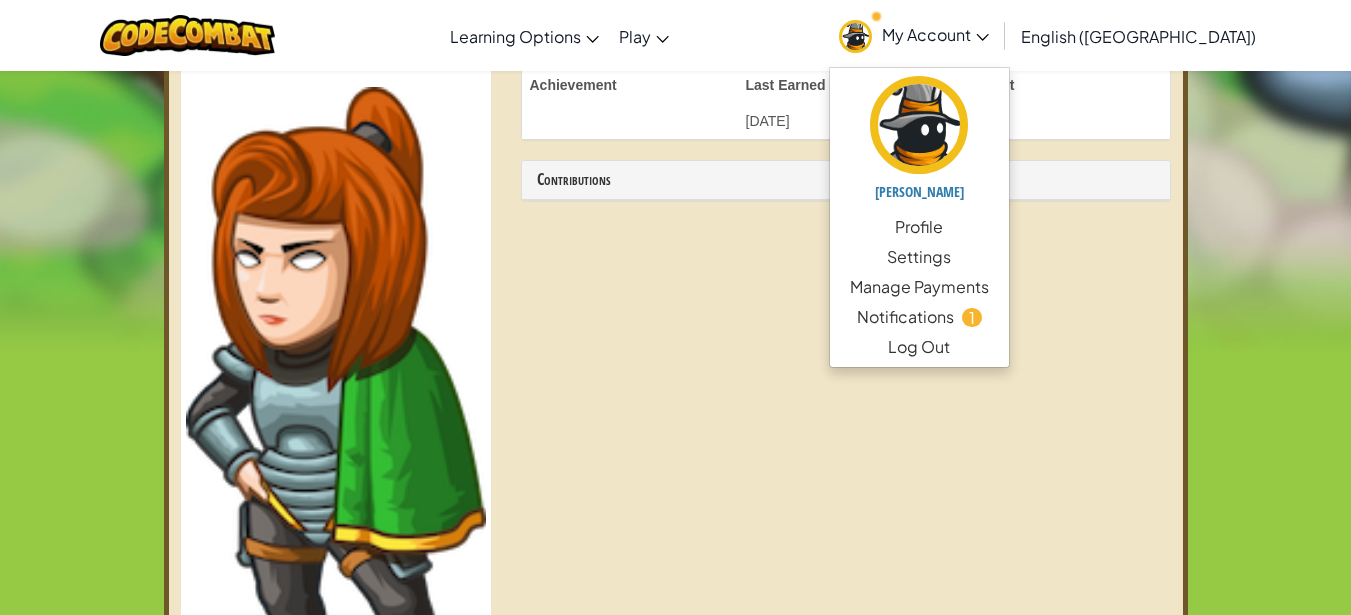 scroll, scrollTop: 0, scrollLeft: 0, axis: both 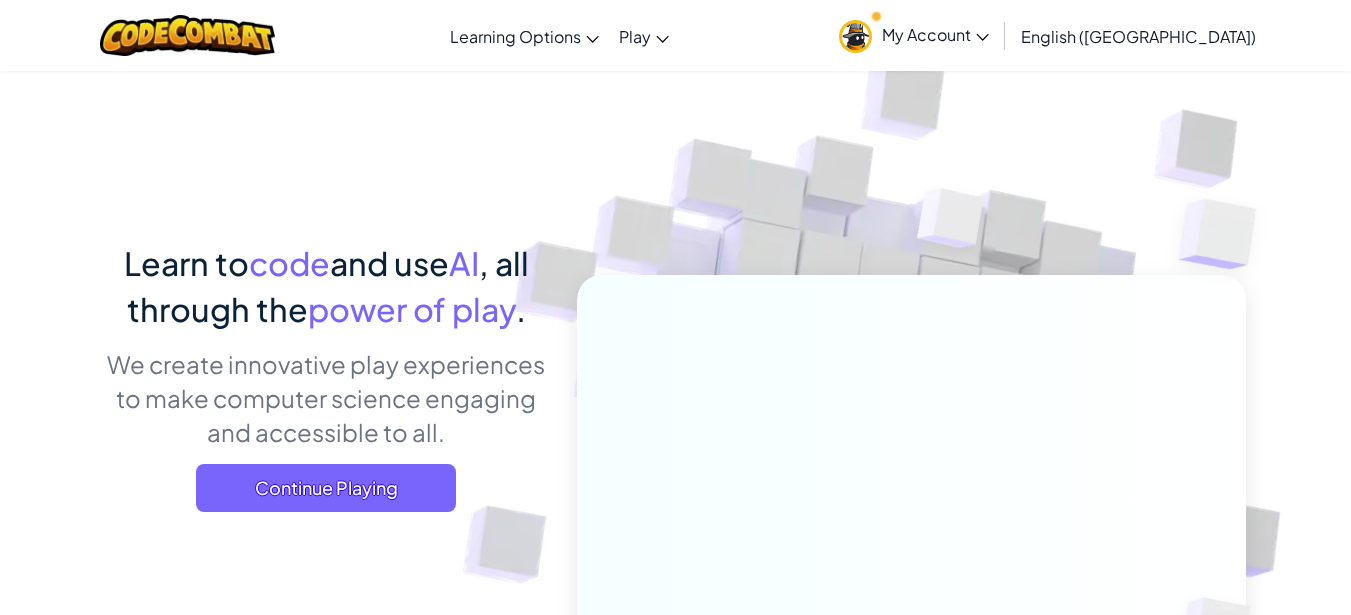 click on "My Account" at bounding box center [935, 34] 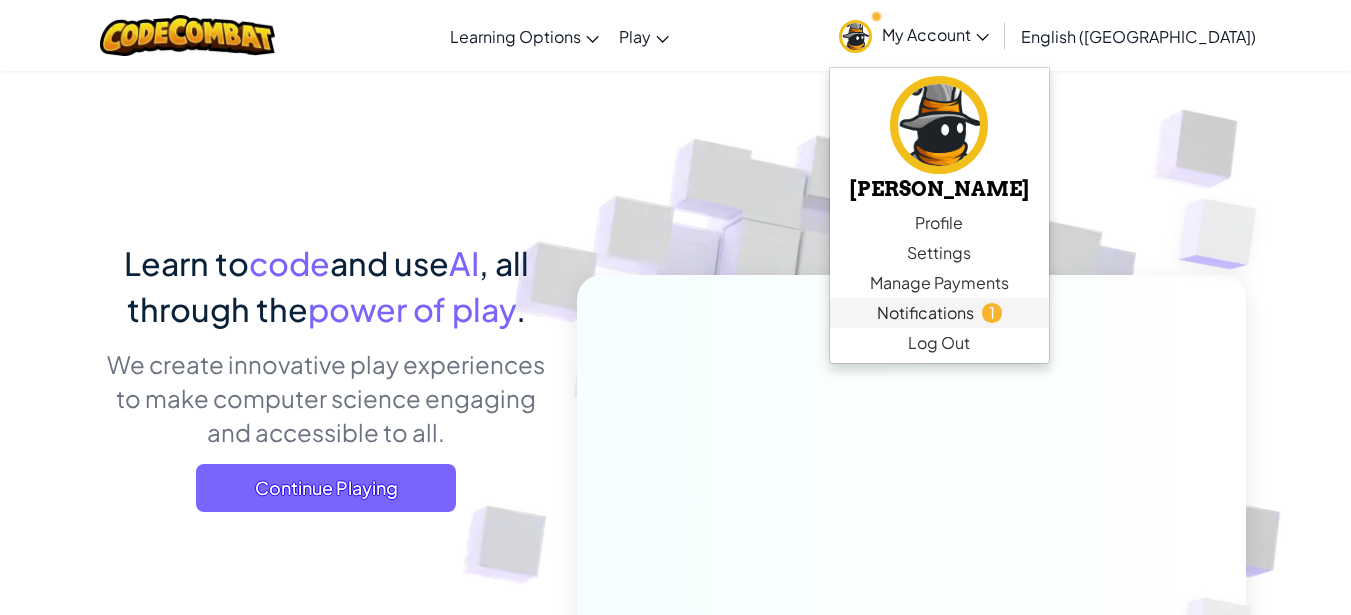 click on "Notifications" at bounding box center (925, 313) 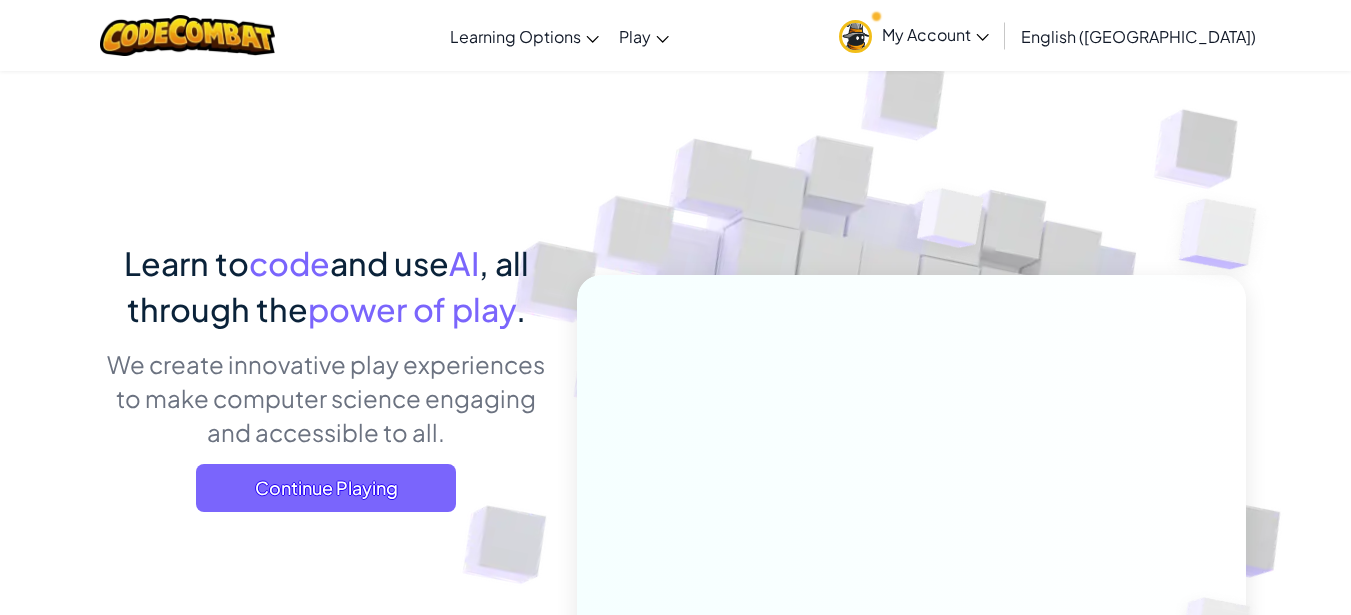 click on "My Account" at bounding box center [935, 34] 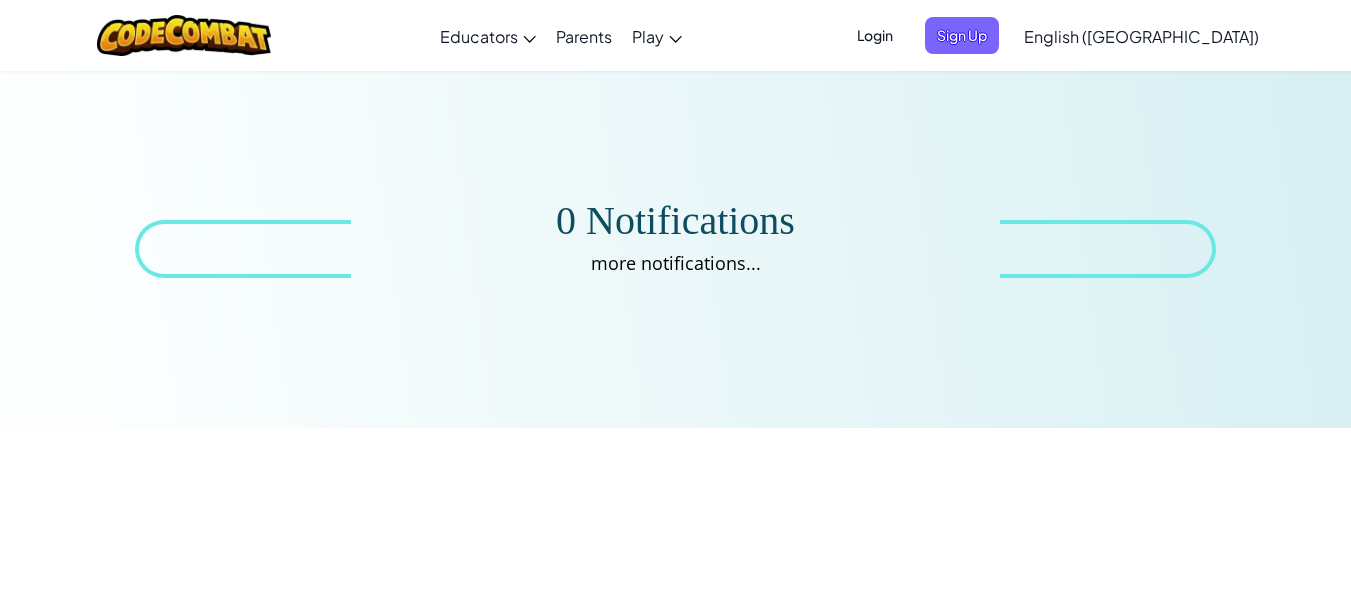 scroll, scrollTop: 0, scrollLeft: 0, axis: both 